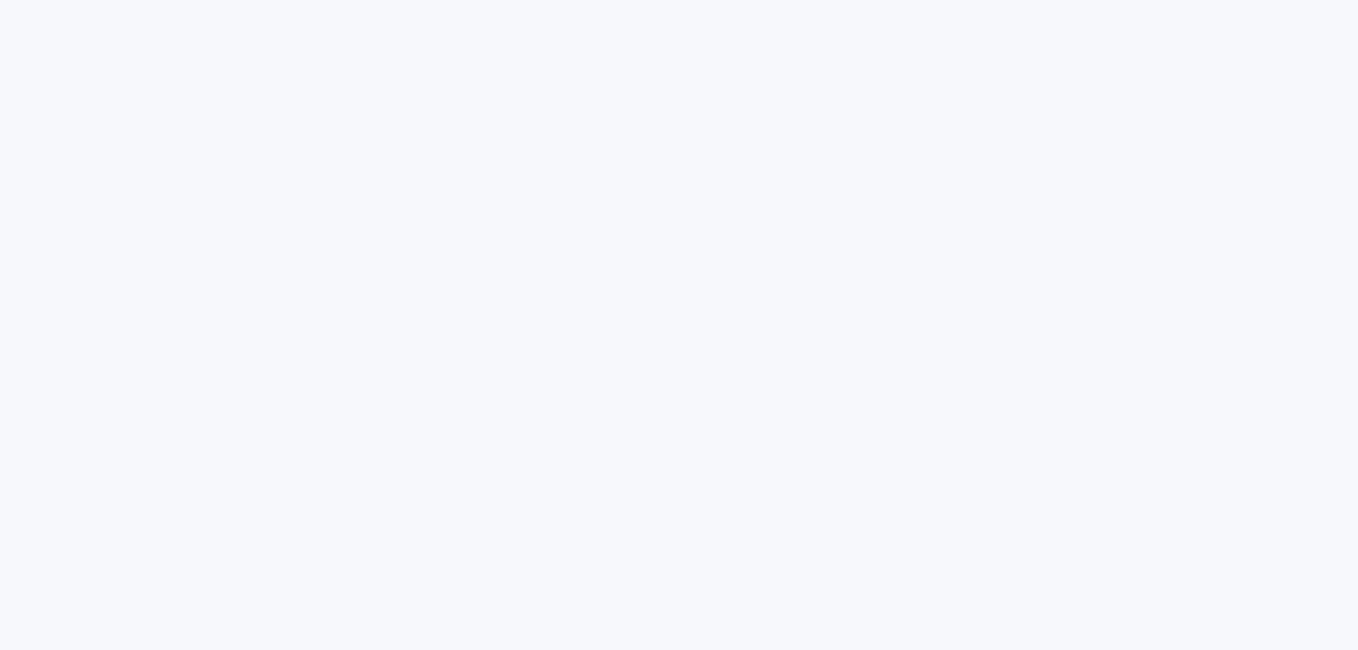 scroll, scrollTop: 0, scrollLeft: 0, axis: both 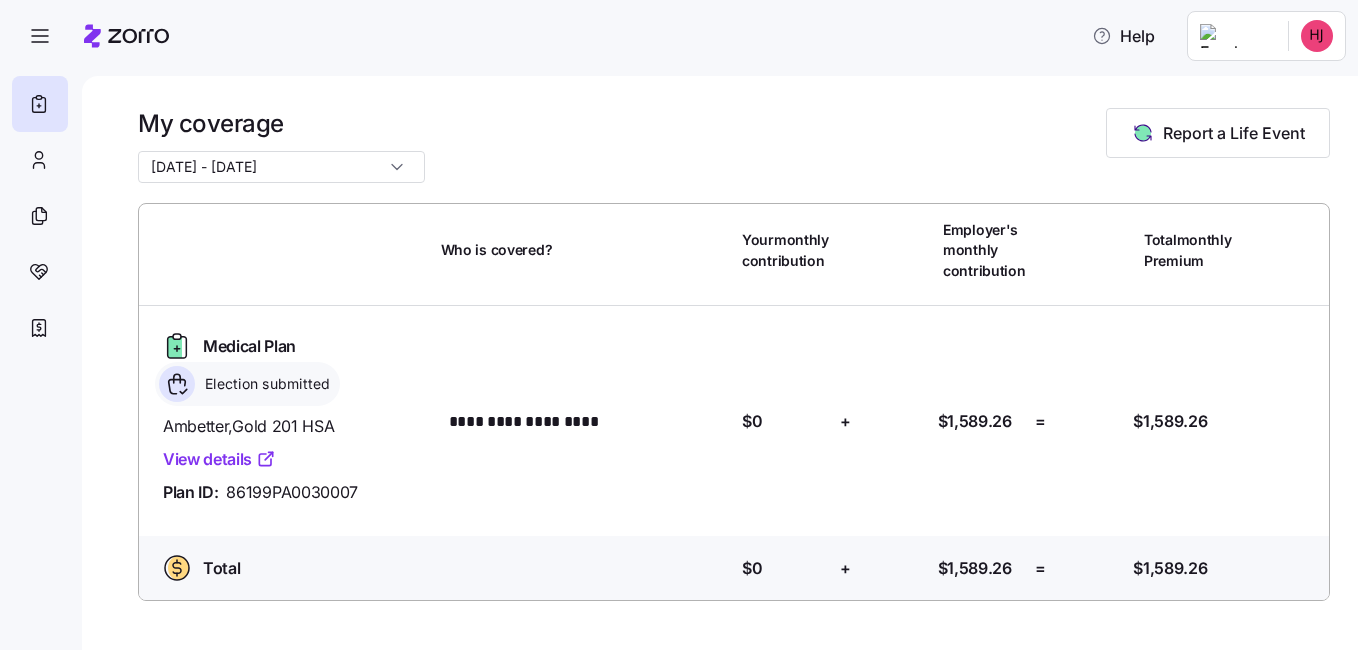click on "View details" at bounding box center [219, 459] 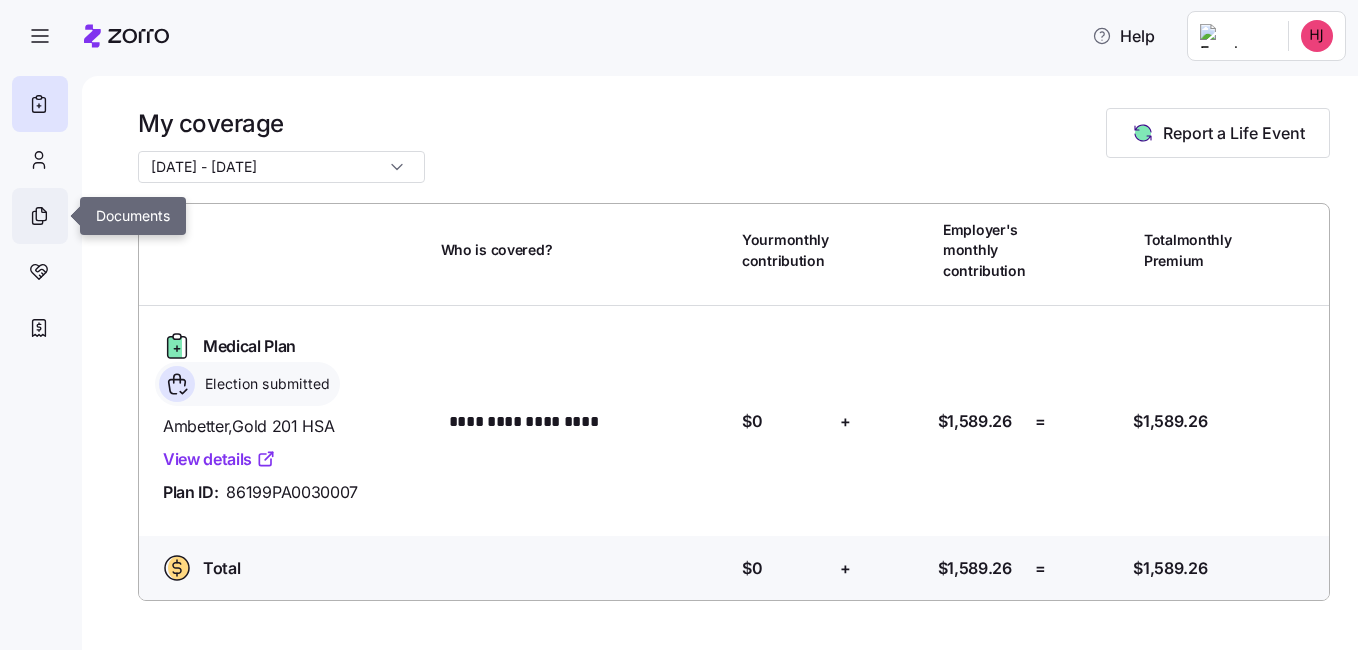 click 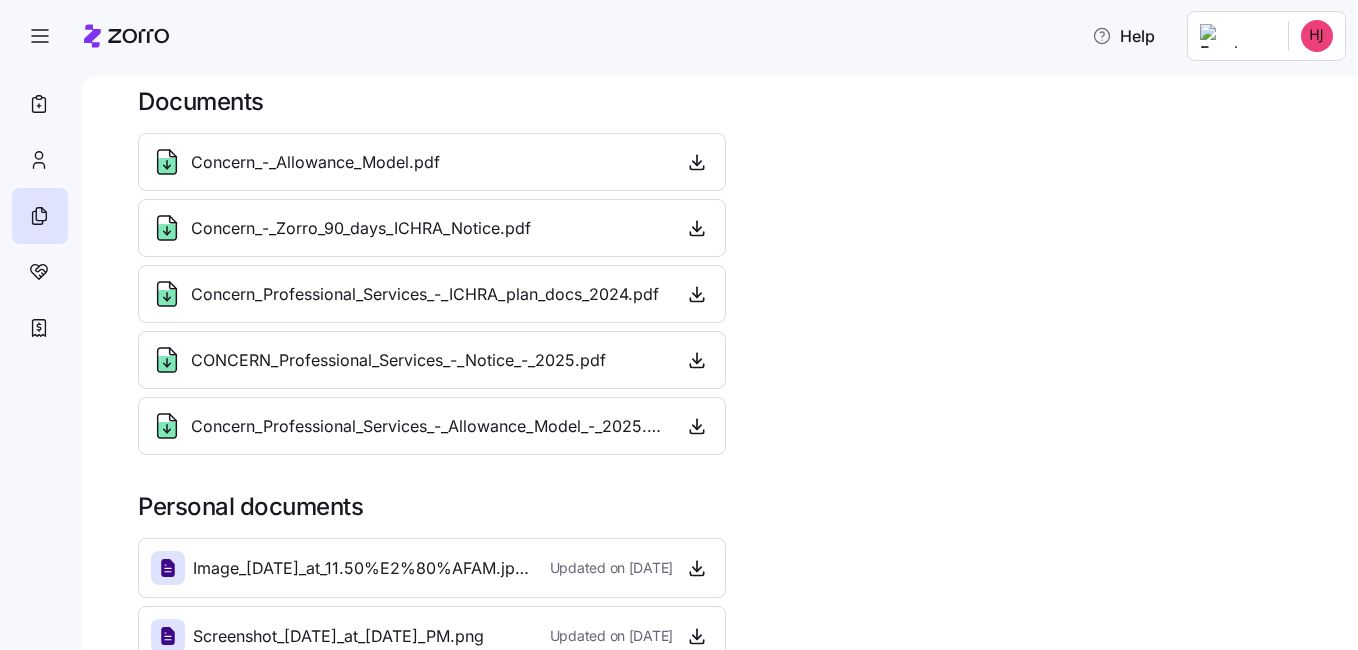 scroll, scrollTop: 0, scrollLeft: 0, axis: both 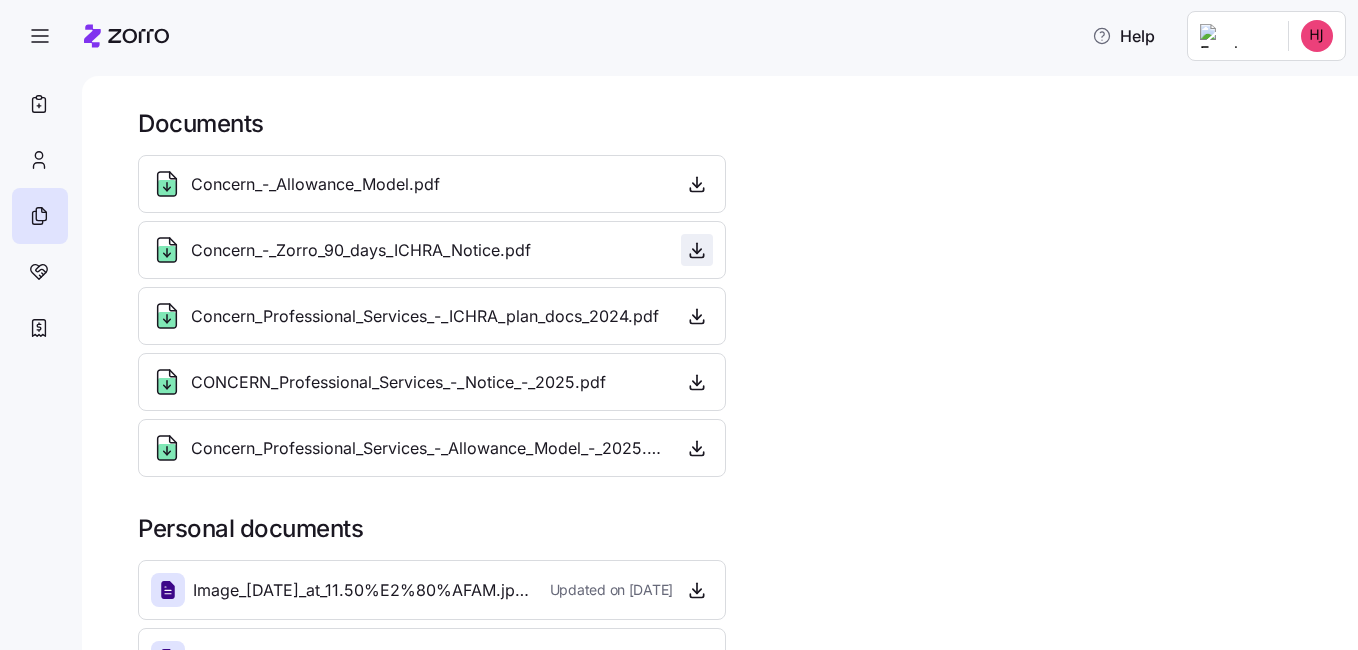 click 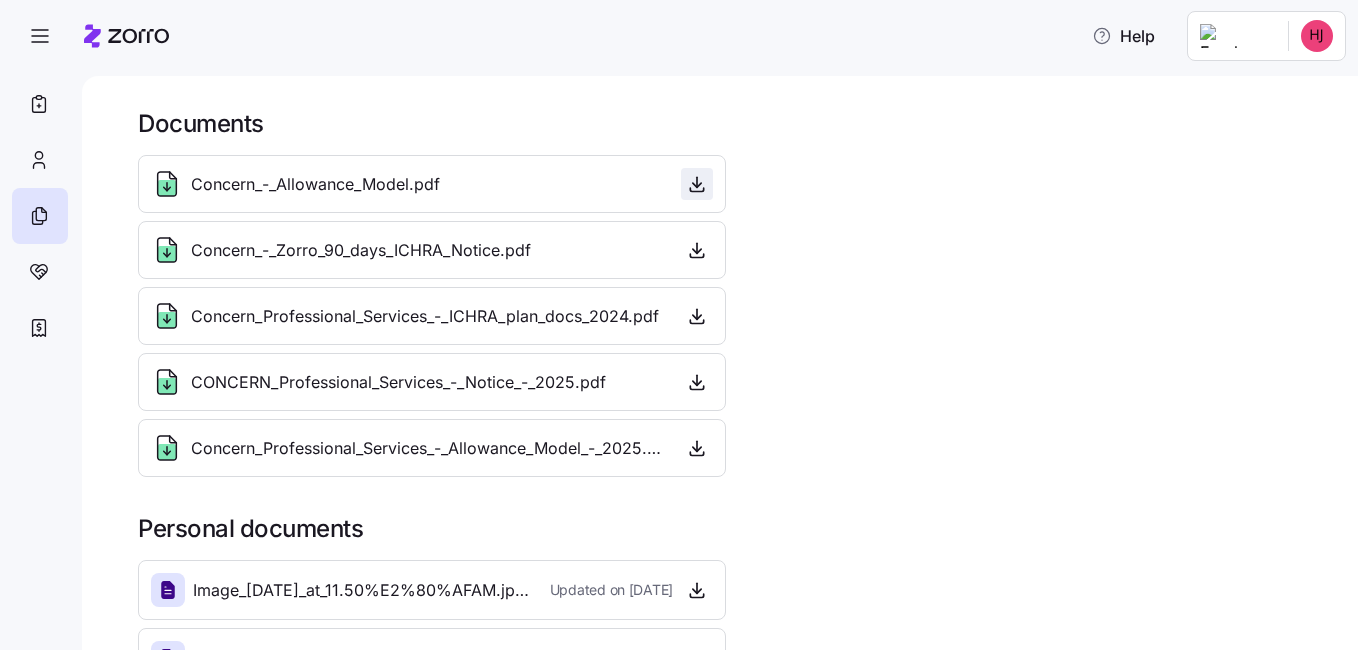click 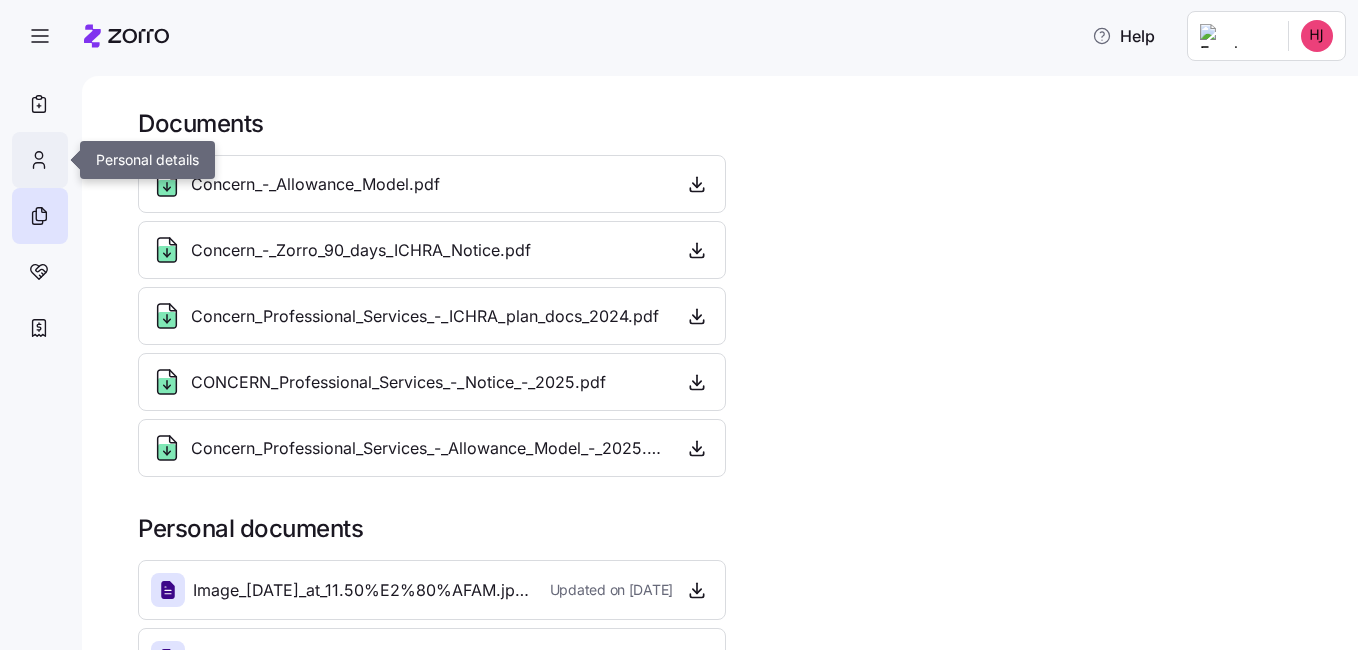 click 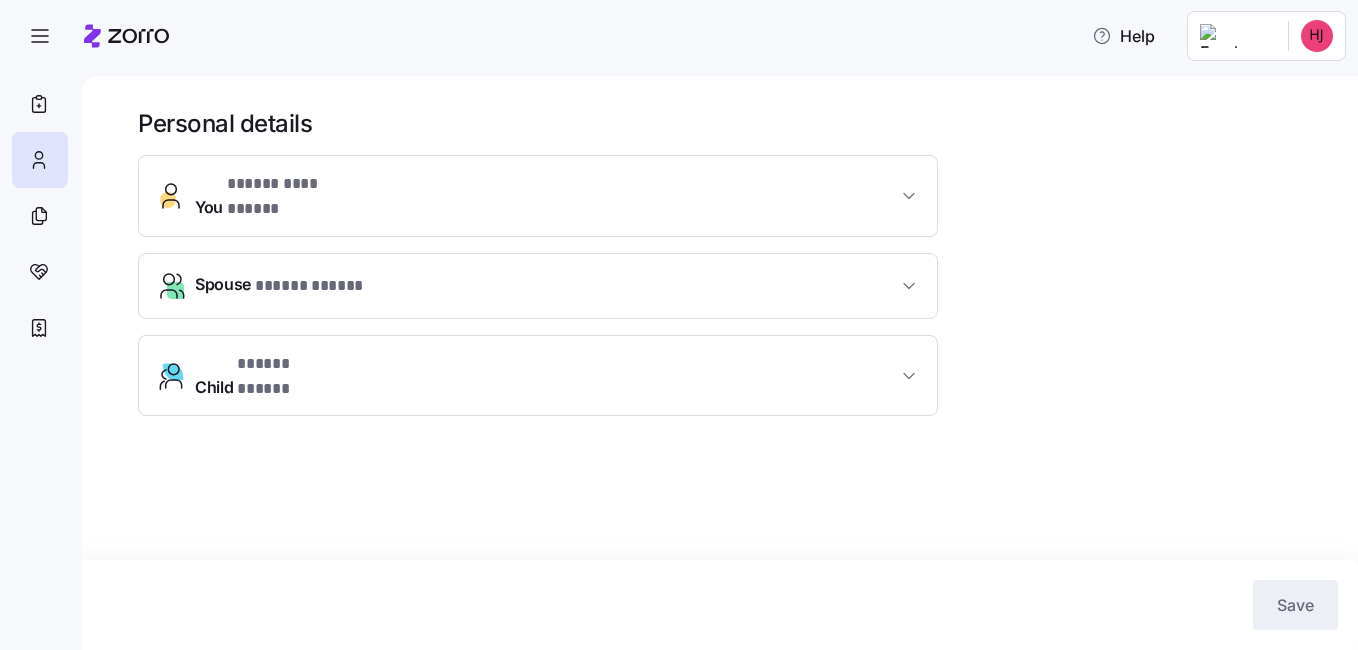 click on "**********" at bounding box center (276, 196) 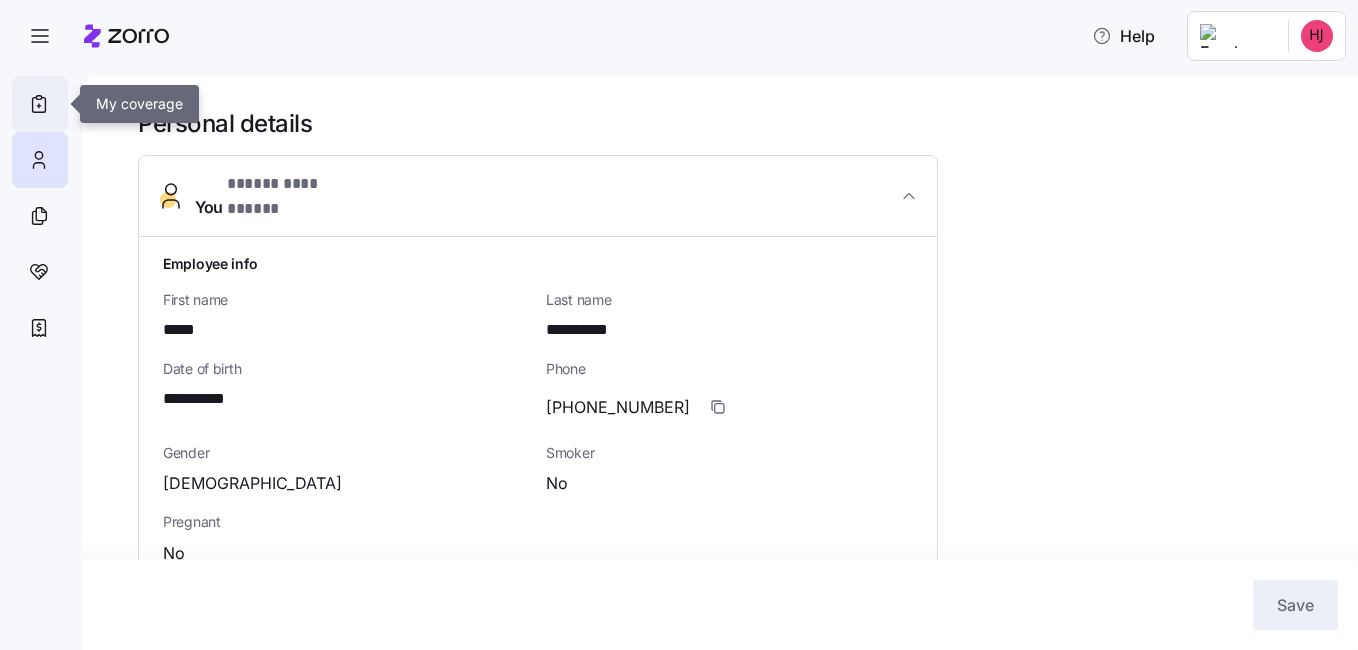 click 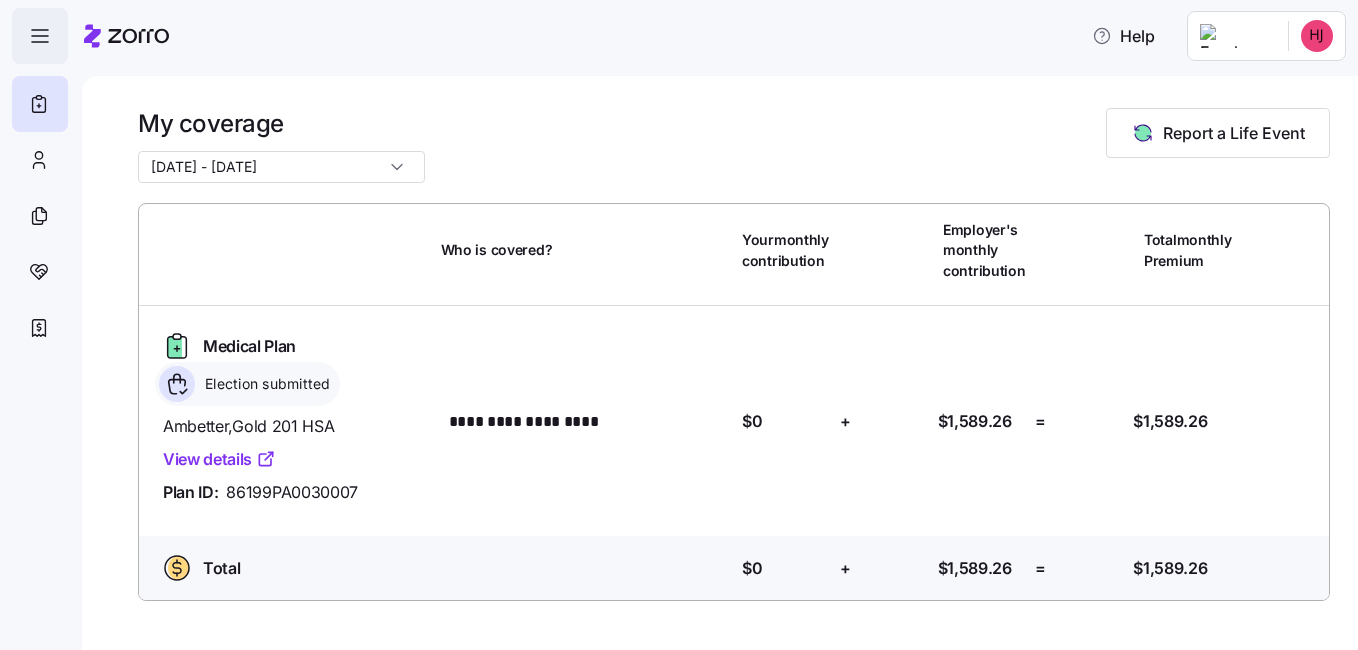 click 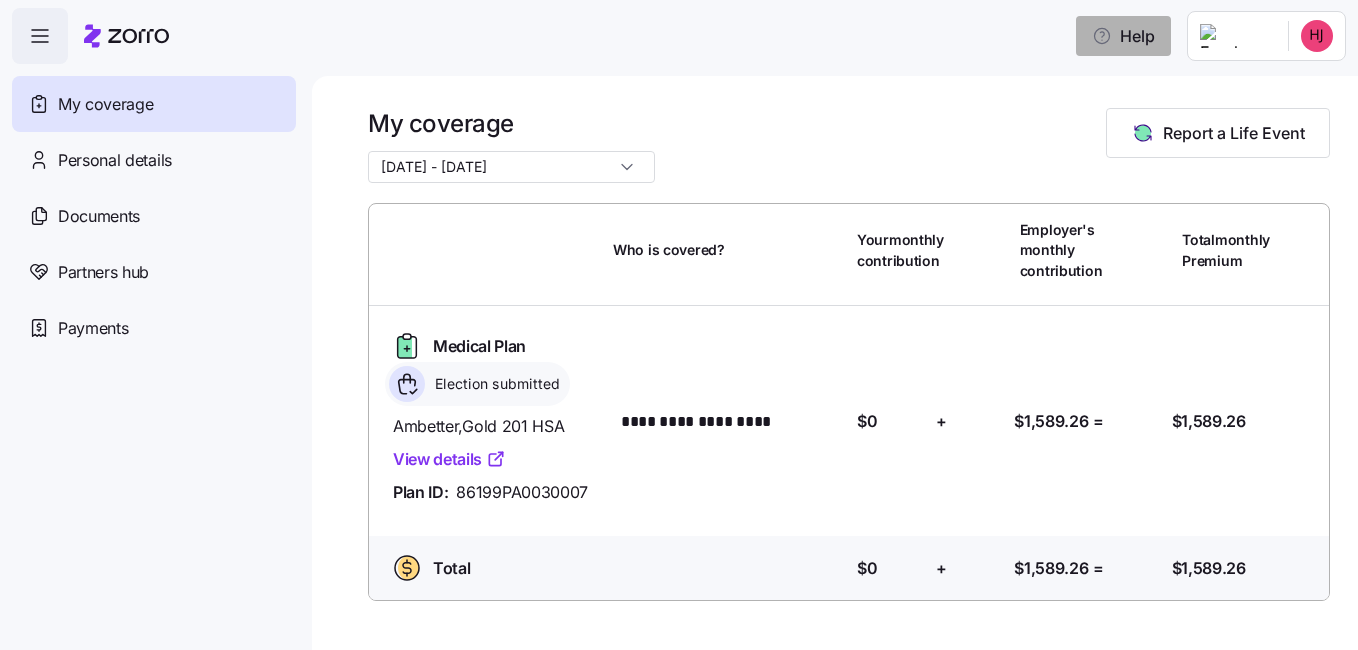 click on "Help" at bounding box center [1123, 36] 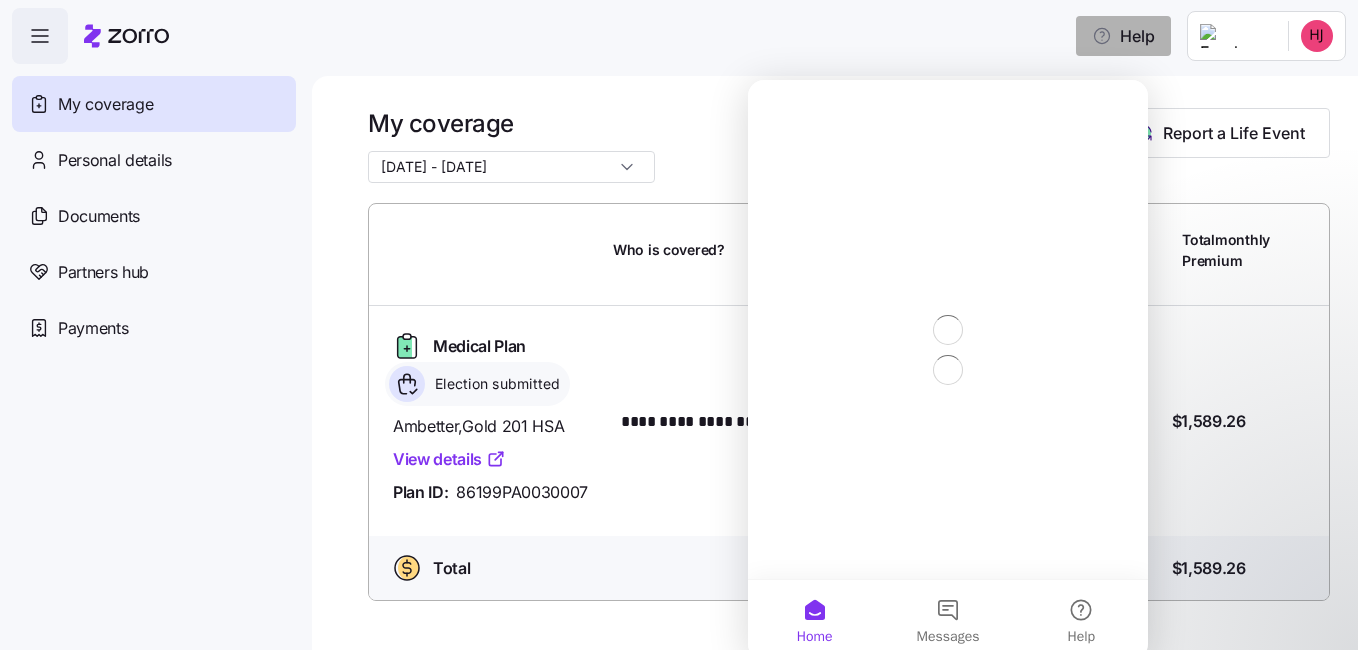 scroll, scrollTop: 0, scrollLeft: 0, axis: both 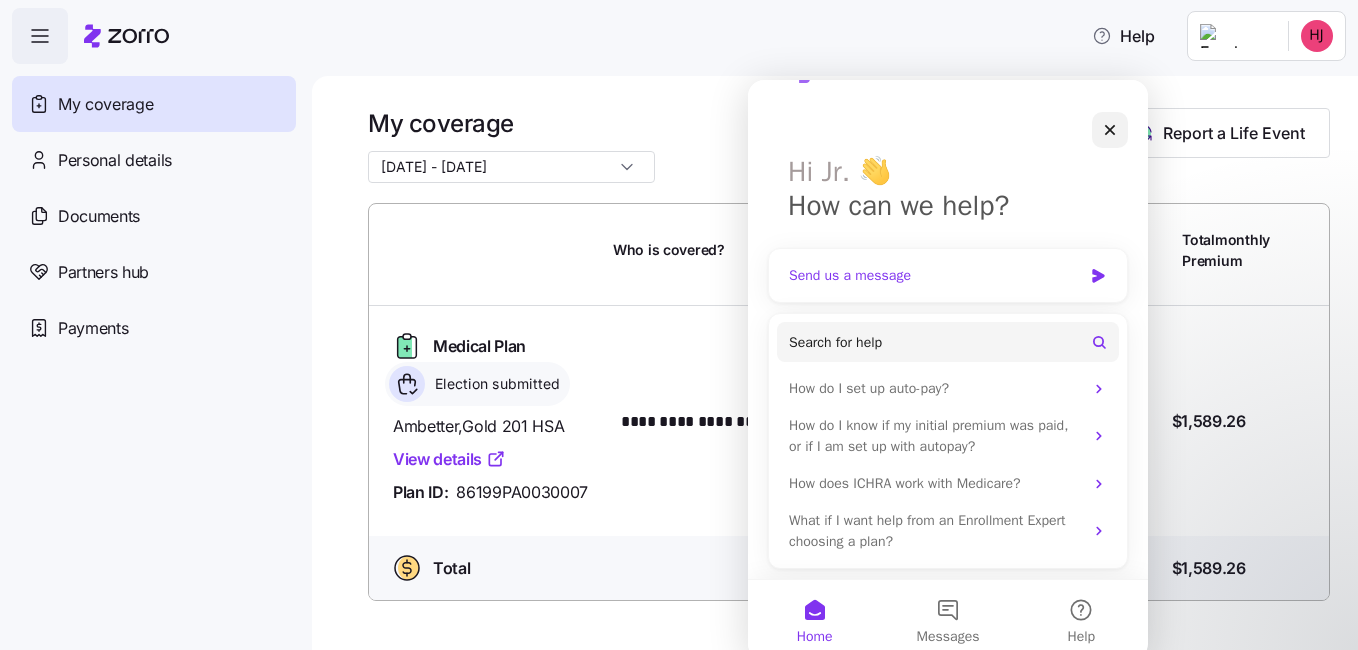 click 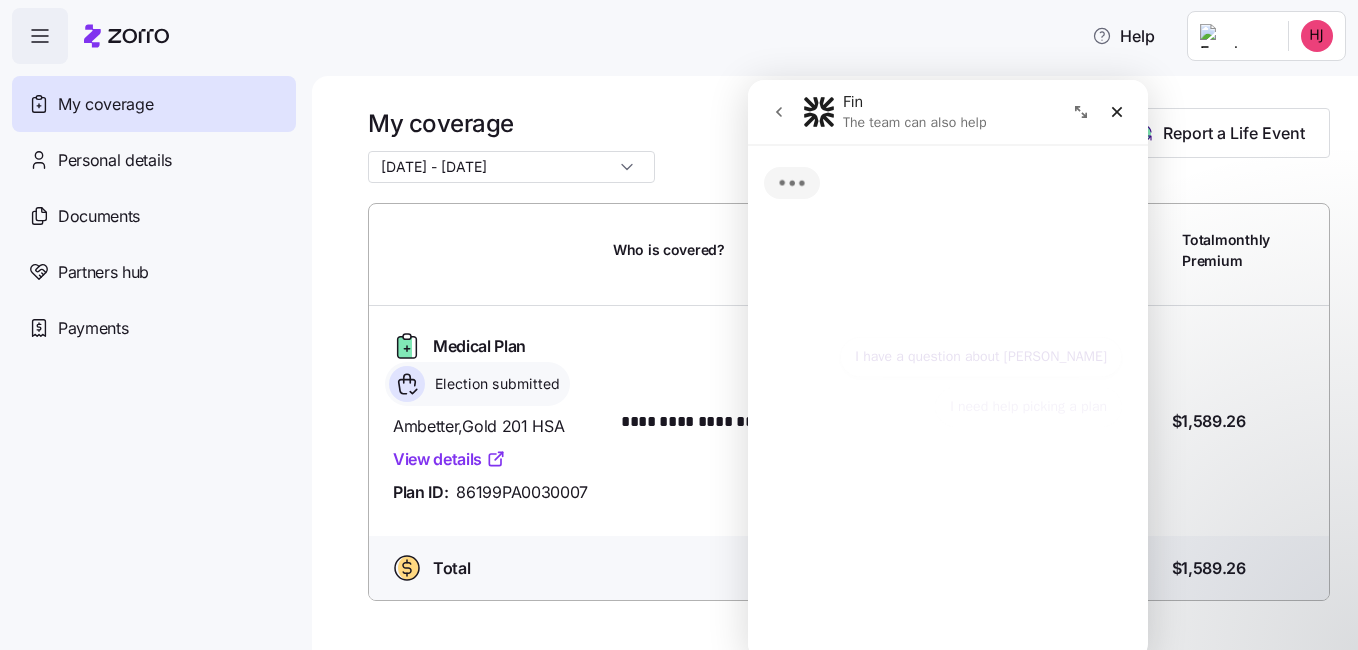 scroll, scrollTop: 0, scrollLeft: 0, axis: both 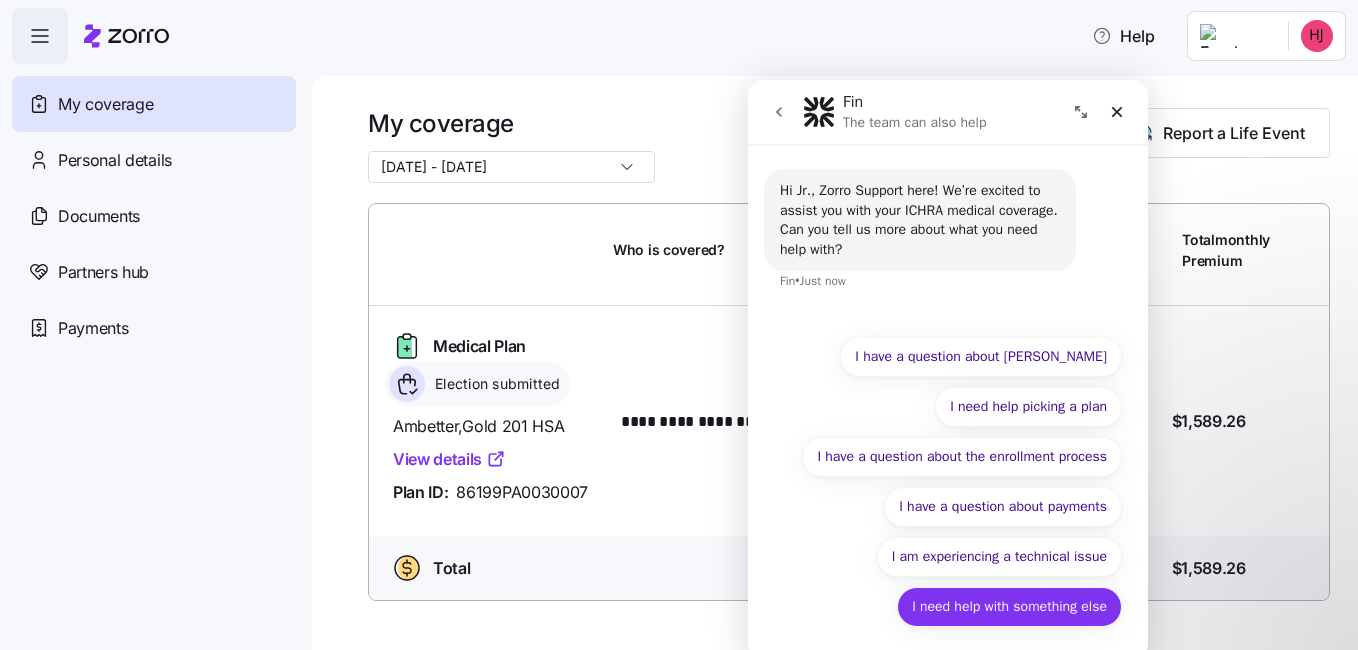 click on "I need help with something else" at bounding box center [1009, 607] 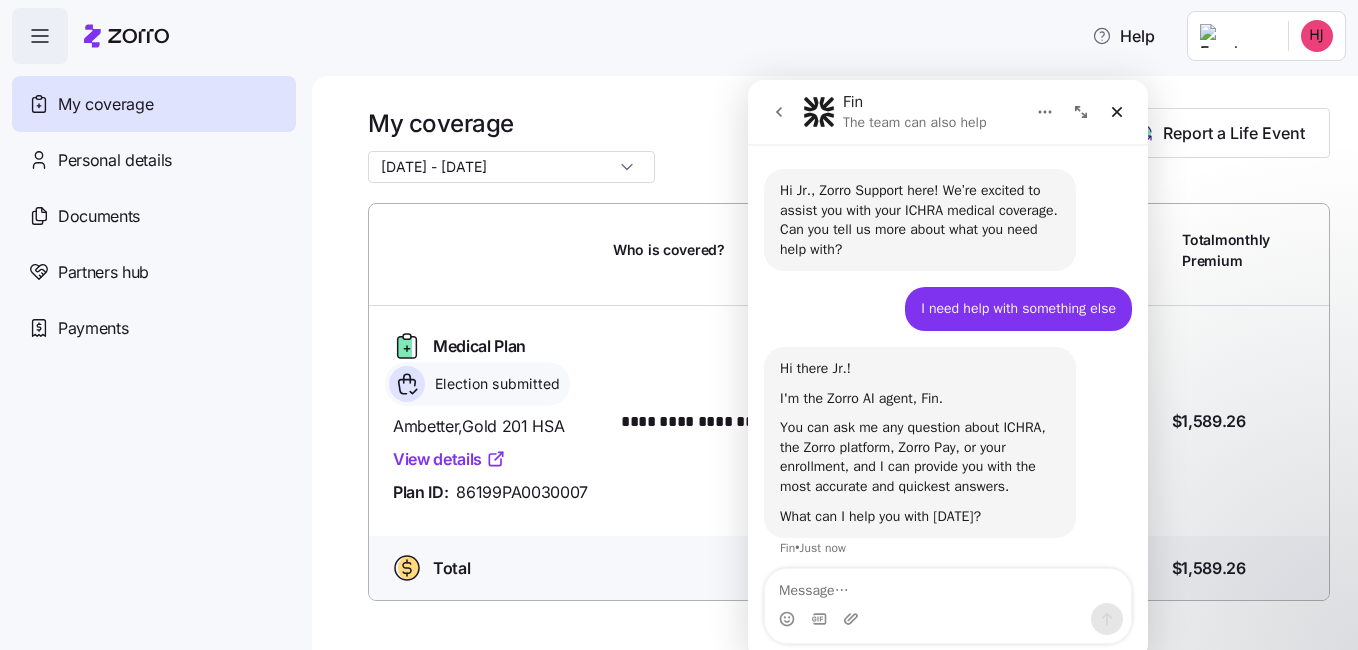 scroll, scrollTop: 86, scrollLeft: 0, axis: vertical 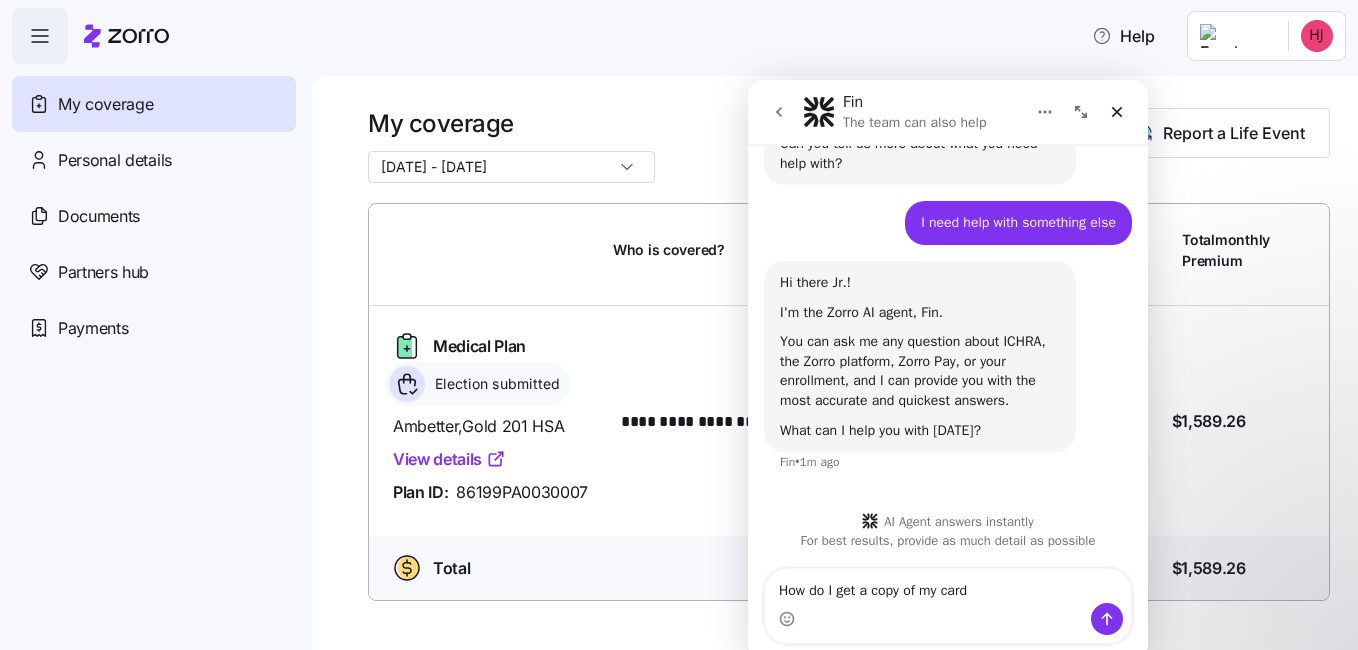 type on "How do I get a copy of my card" 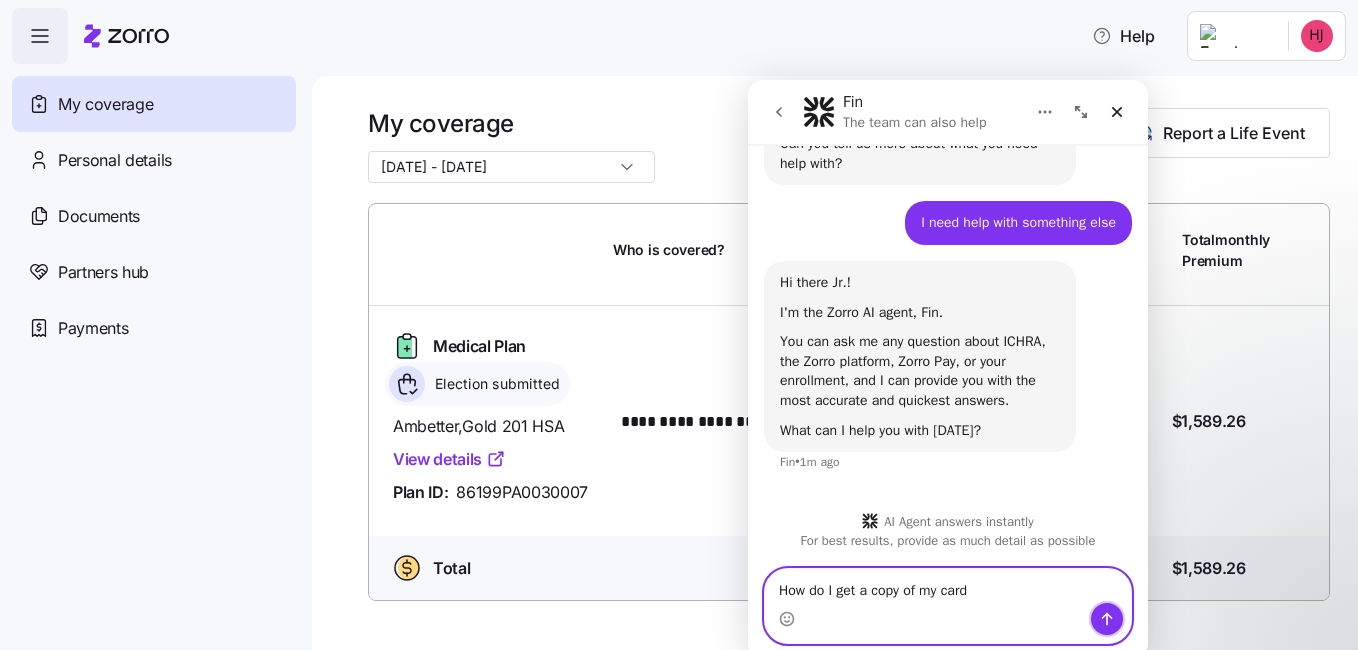 click 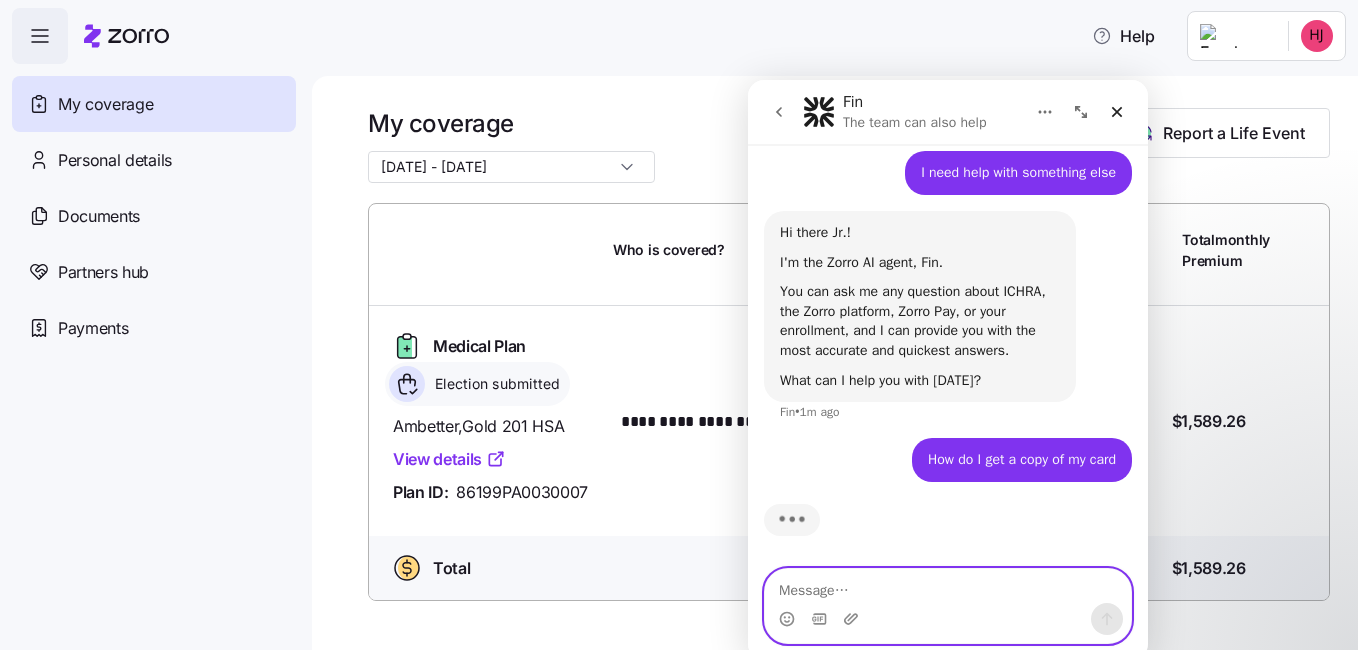 scroll, scrollTop: 146, scrollLeft: 0, axis: vertical 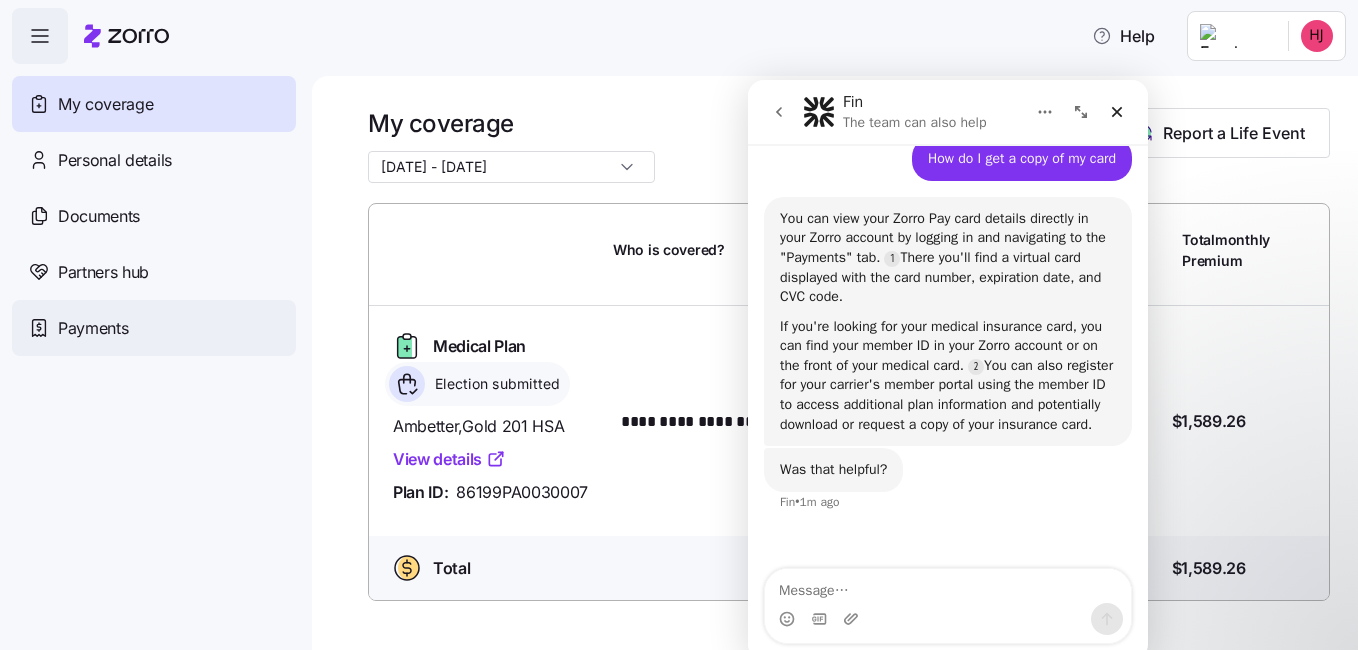 click on "Payments" at bounding box center (93, 328) 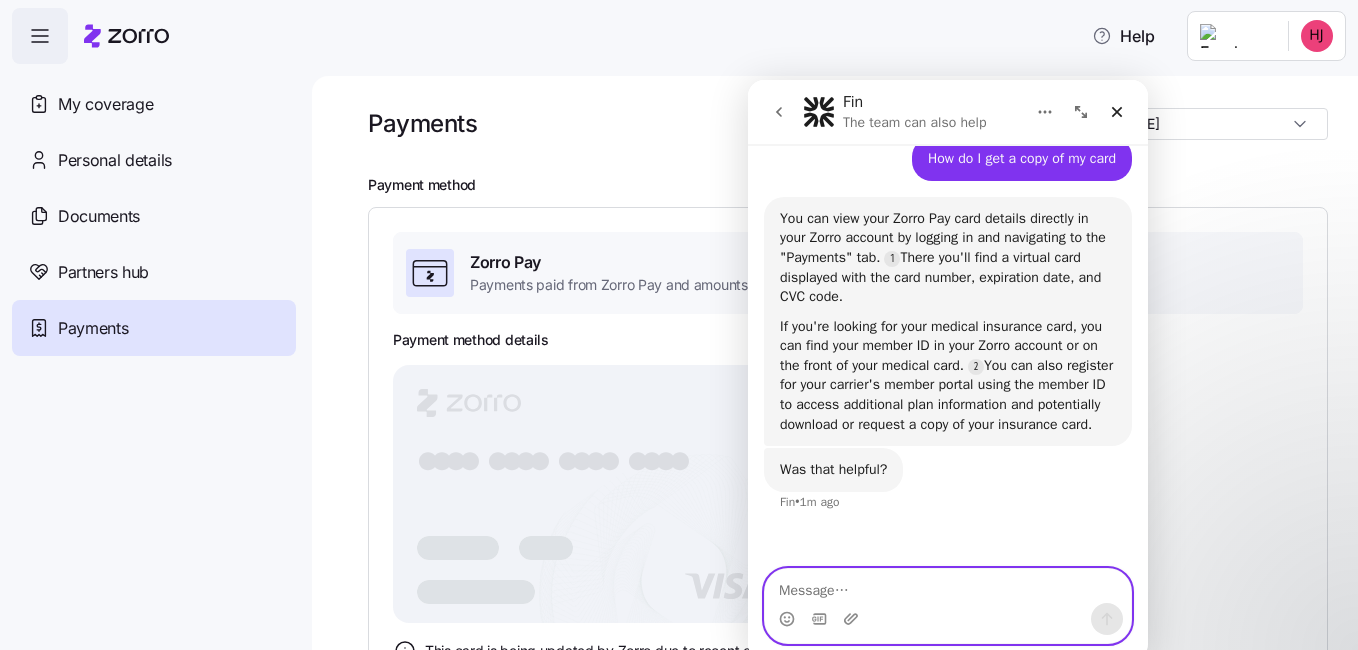 click at bounding box center [948, 586] 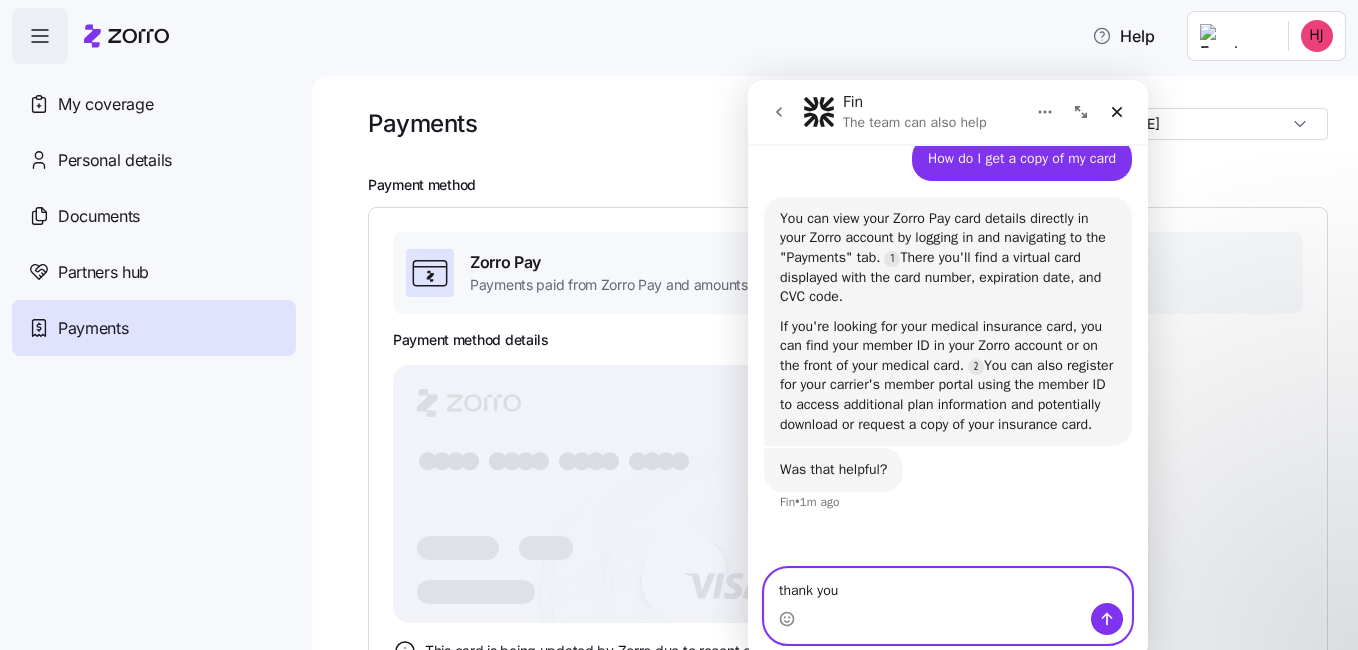 type on "thank you" 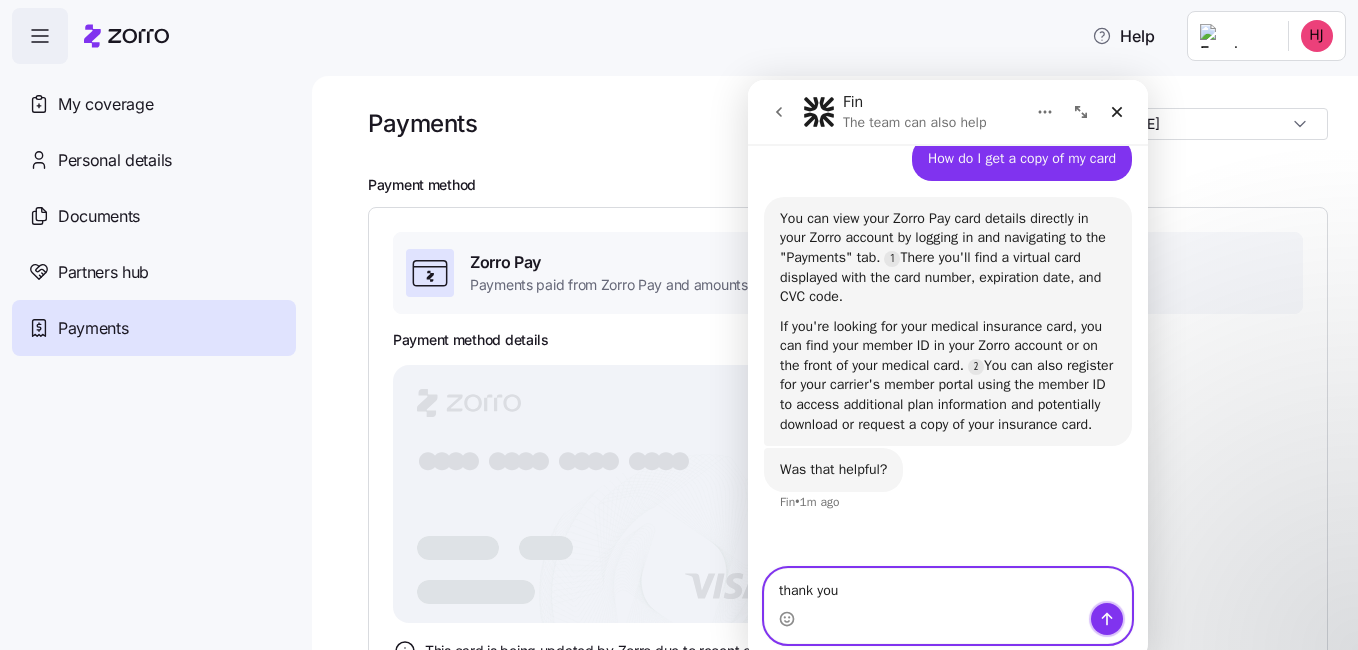 click 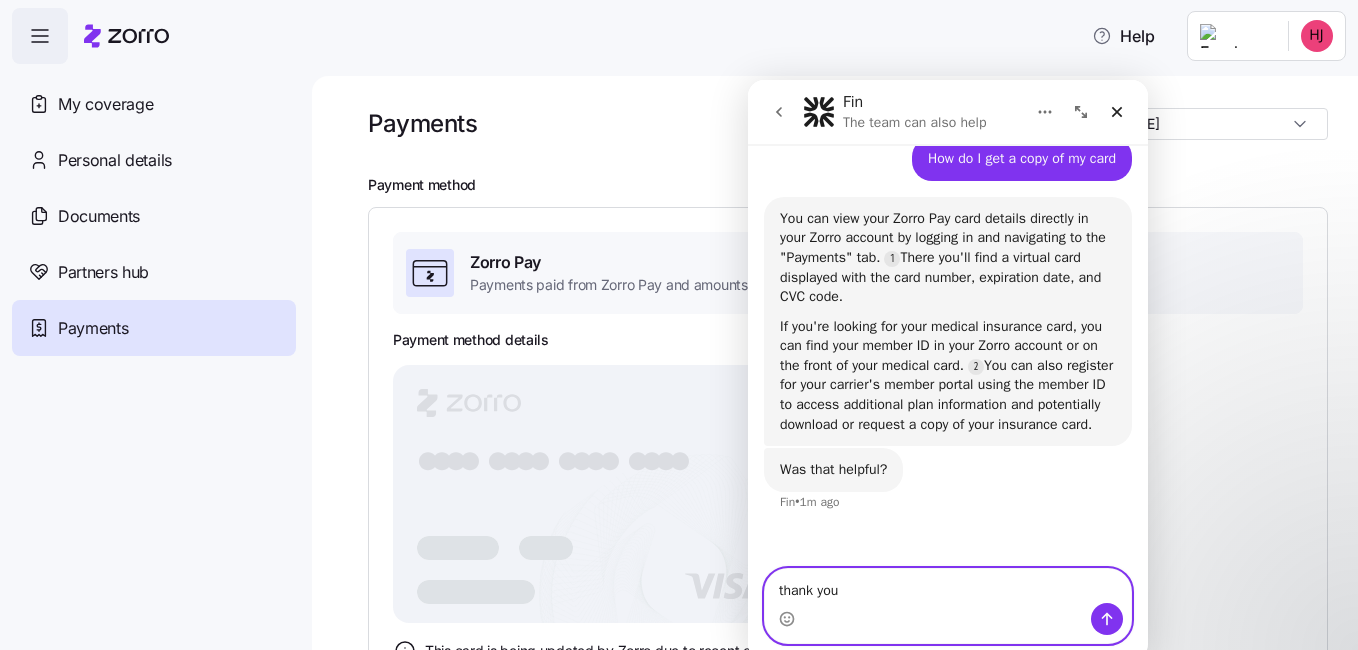 type 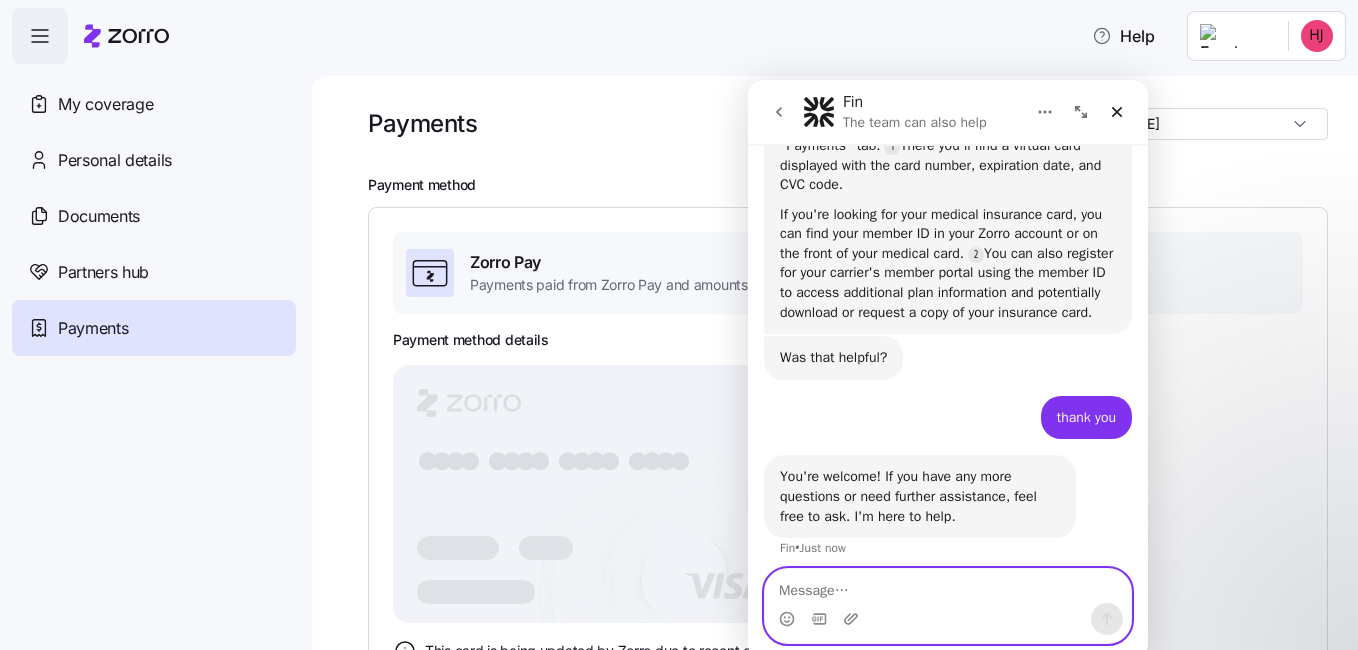 scroll, scrollTop: 560, scrollLeft: 0, axis: vertical 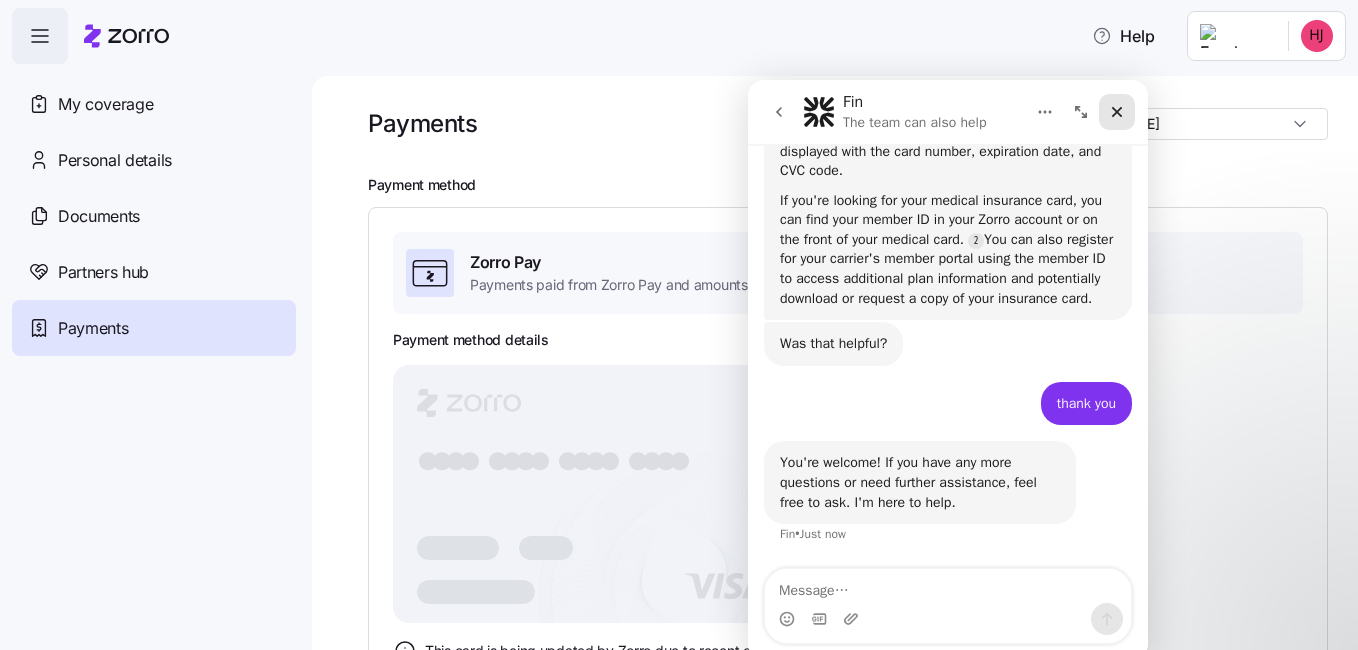 click 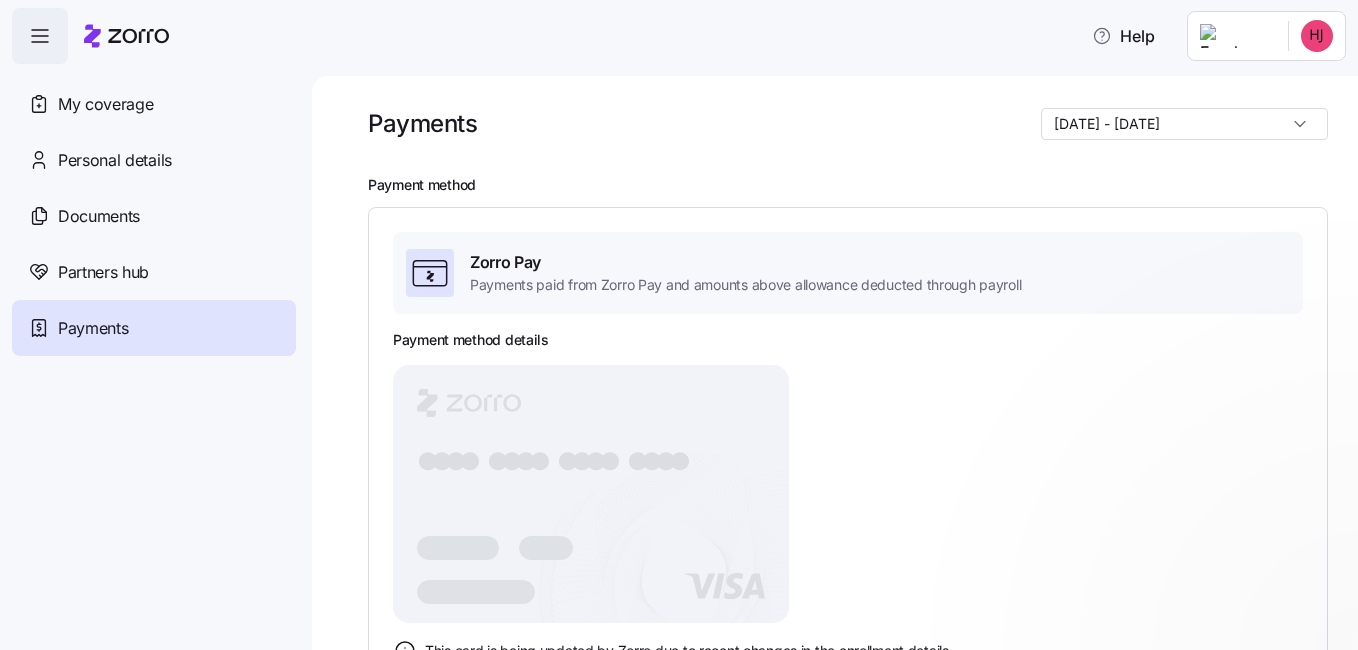 scroll, scrollTop: 0, scrollLeft: 0, axis: both 